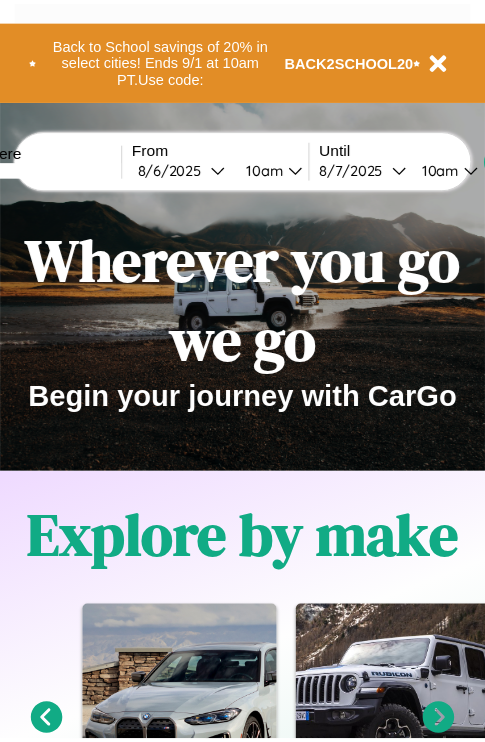 scroll, scrollTop: 0, scrollLeft: 0, axis: both 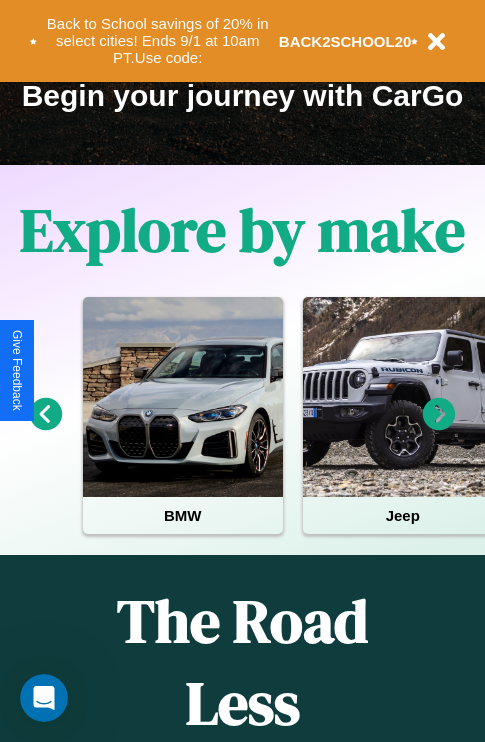 click 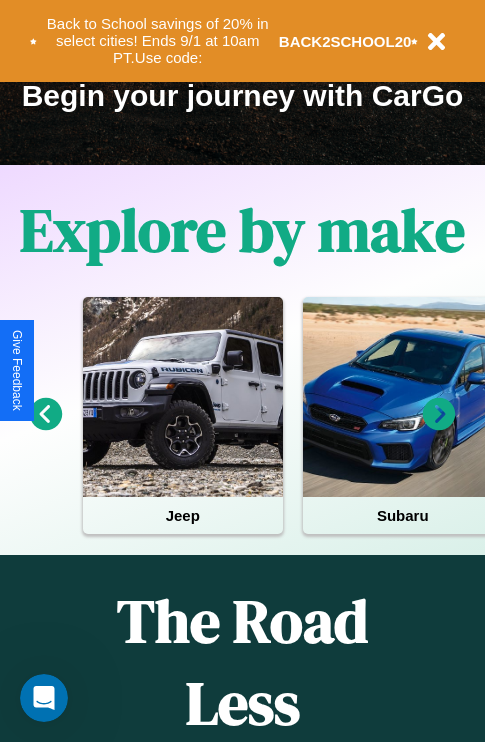 click 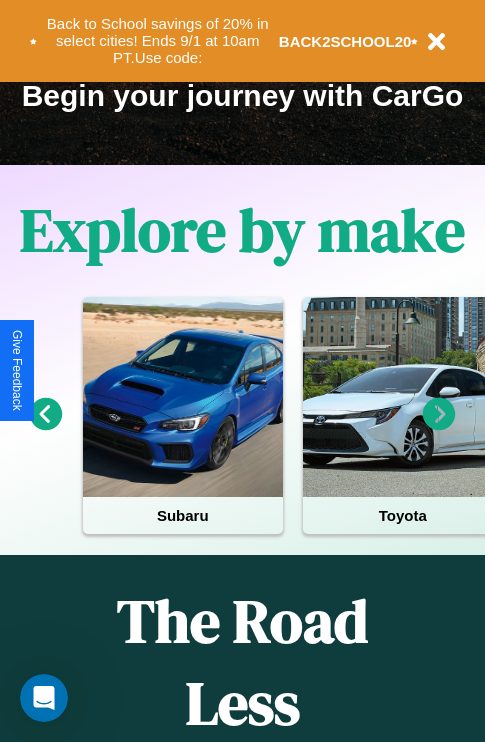 click 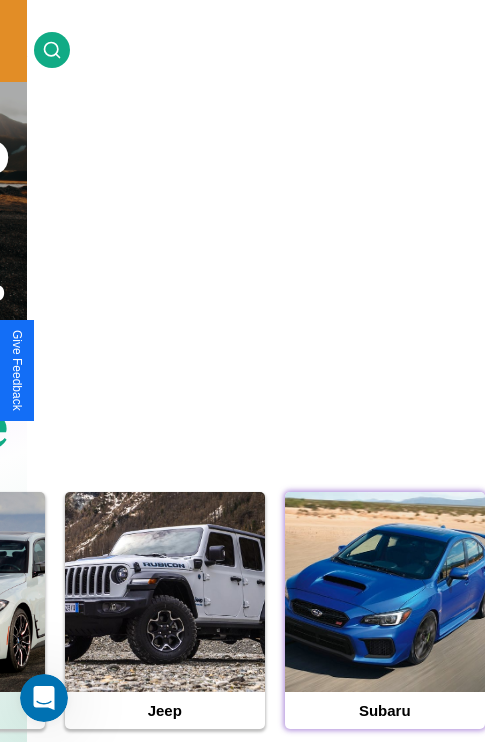 click at bounding box center (385, 592) 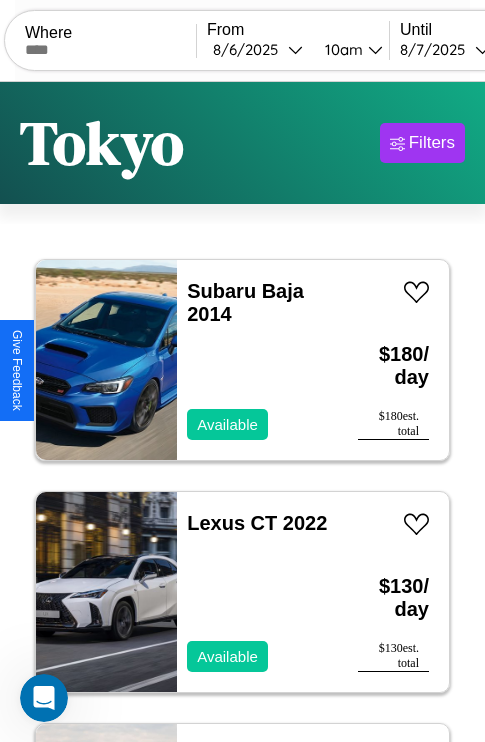 scroll, scrollTop: 95, scrollLeft: 0, axis: vertical 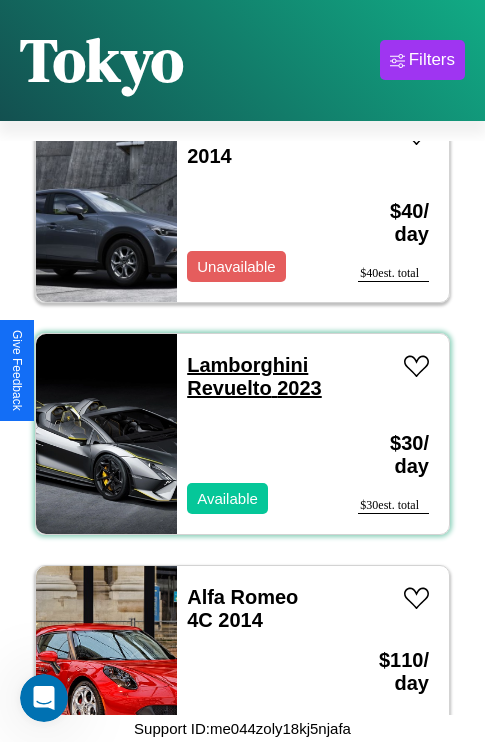 click on "Lamborghini   Revuelto   2023" at bounding box center [254, 376] 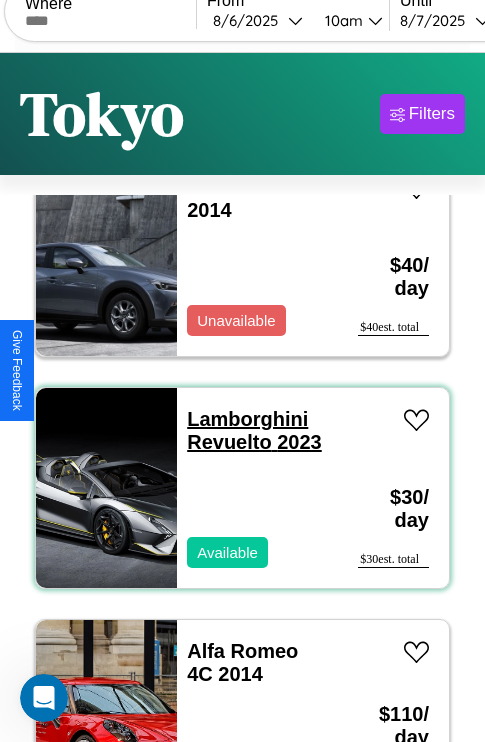 scroll, scrollTop: 0, scrollLeft: 0, axis: both 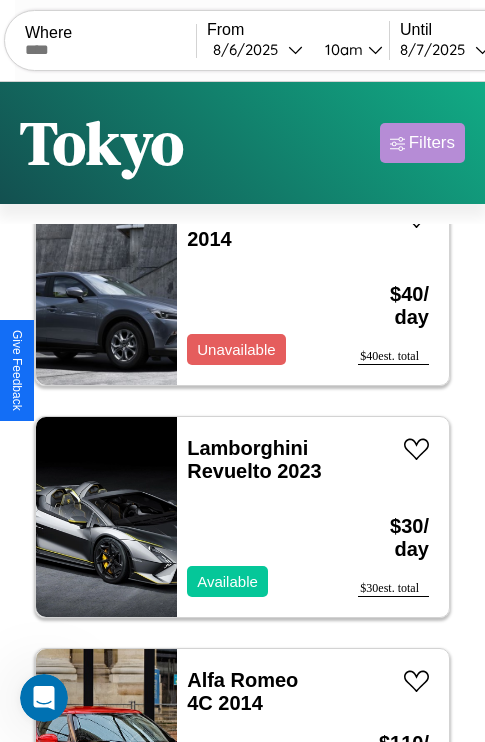 click on "Filters" at bounding box center [432, 143] 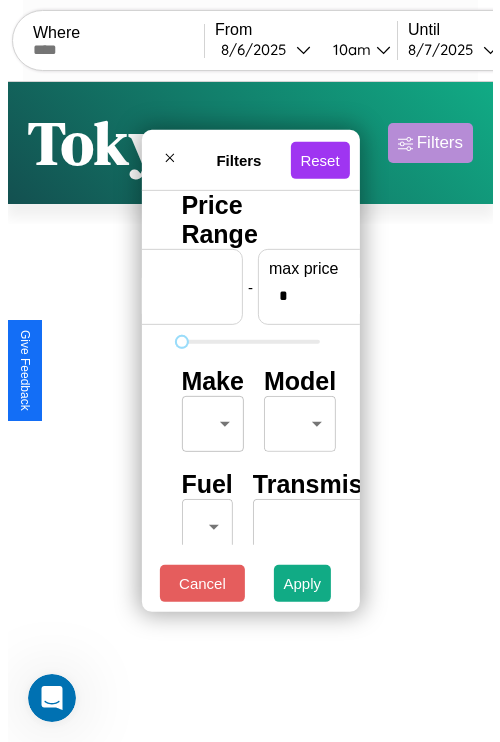 scroll, scrollTop: 0, scrollLeft: 124, axis: horizontal 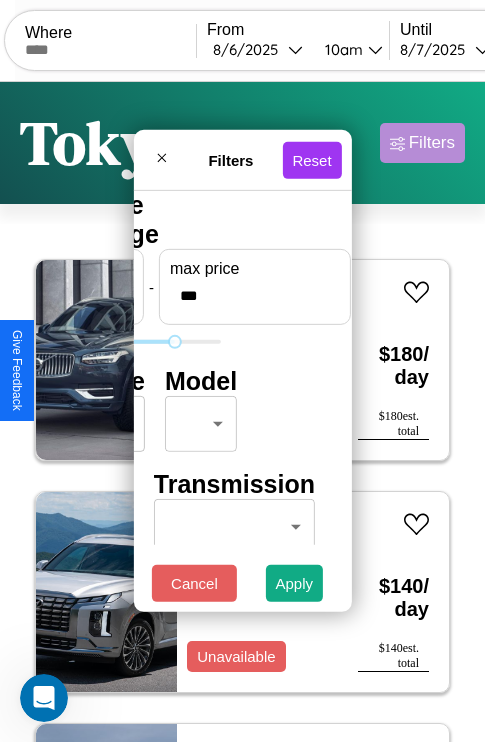 type on "***" 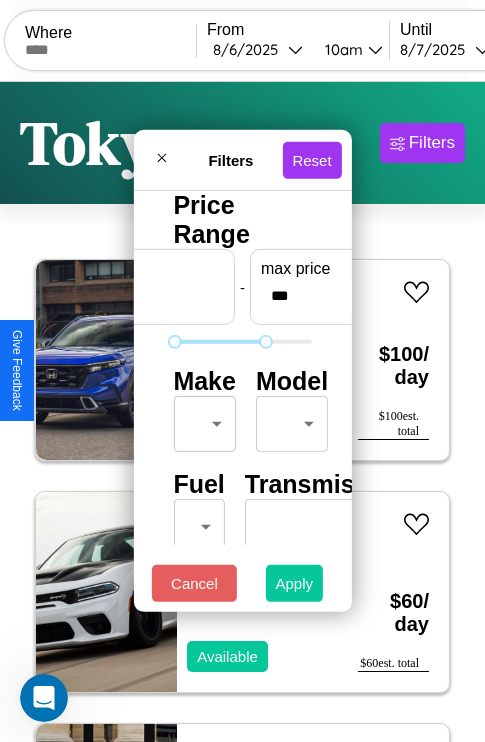 type on "*" 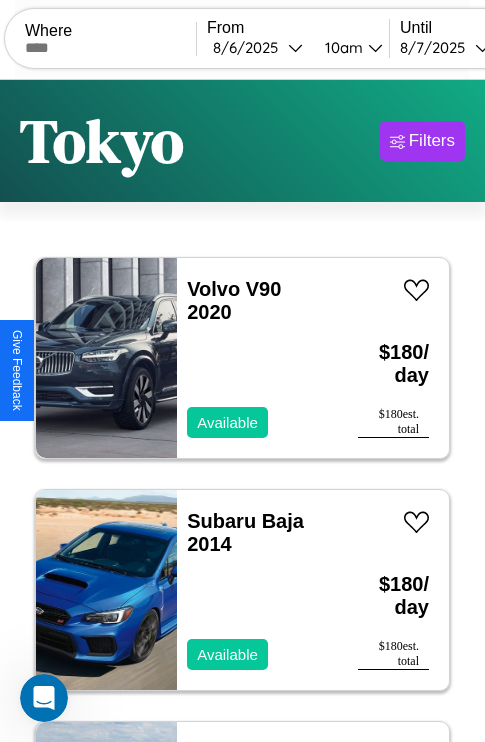 scroll, scrollTop: 95, scrollLeft: 0, axis: vertical 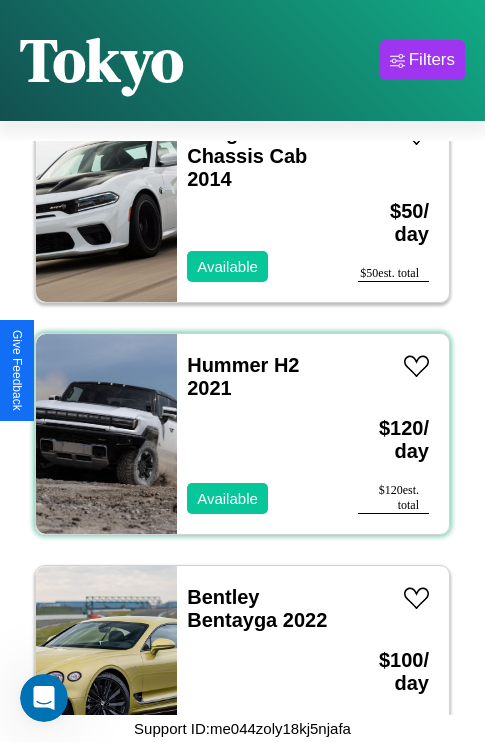 click on "Hummer   H2   2021 Available" at bounding box center [257, 434] 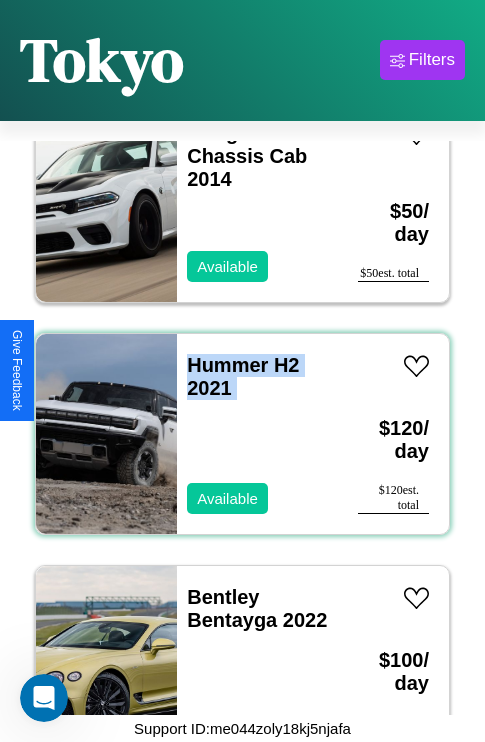 click on "Hummer   H2   2021 Available" at bounding box center [257, 434] 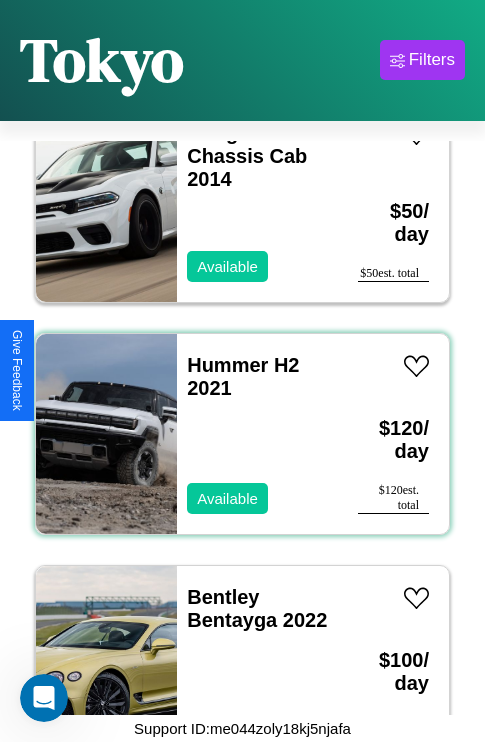 click on "Hummer   H2   2021 Available" at bounding box center [257, 434] 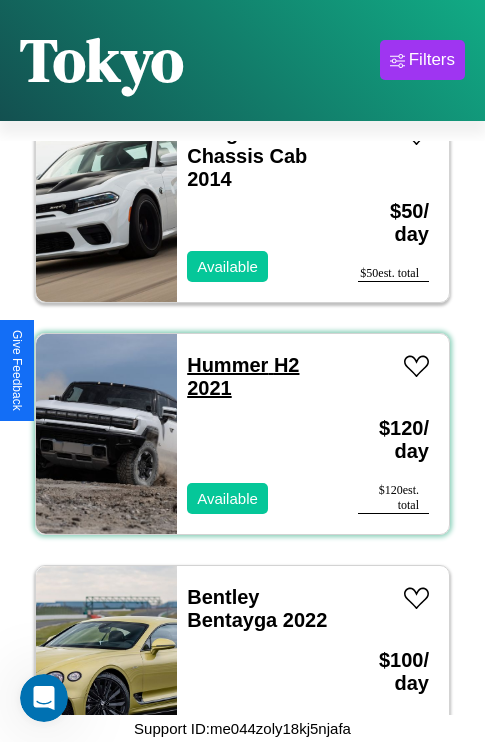 click on "Hummer   H2   2021" at bounding box center [243, 376] 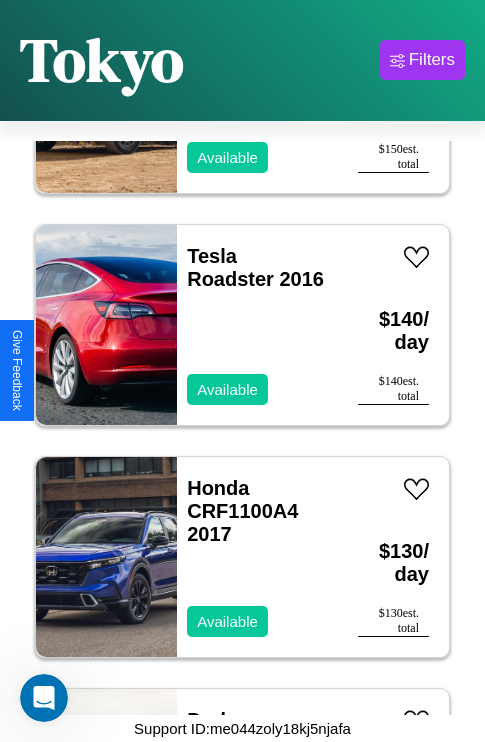 scroll, scrollTop: 10515, scrollLeft: 0, axis: vertical 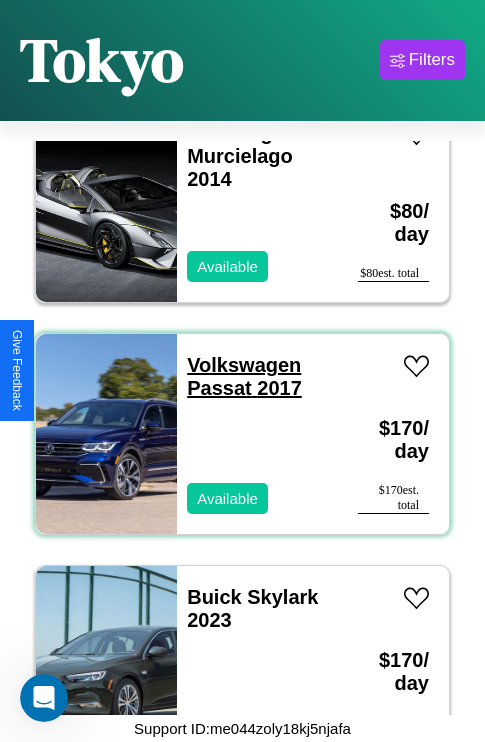 click on "Volkswagen   Passat   2017" at bounding box center (244, 376) 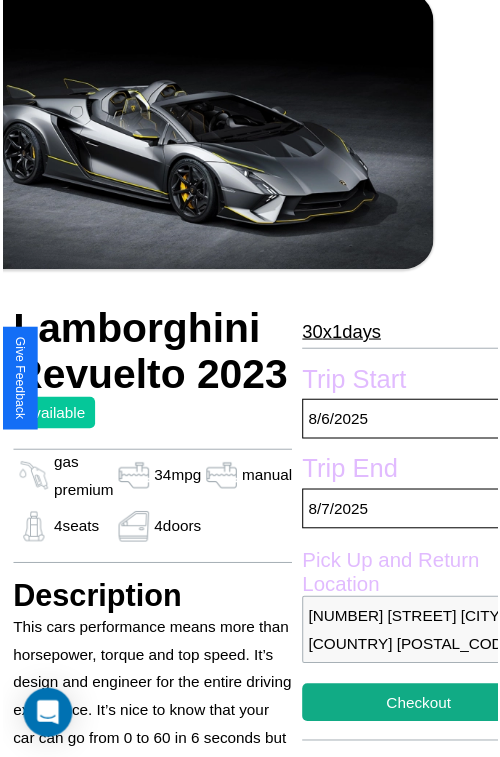scroll, scrollTop: 130, scrollLeft: 91, axis: both 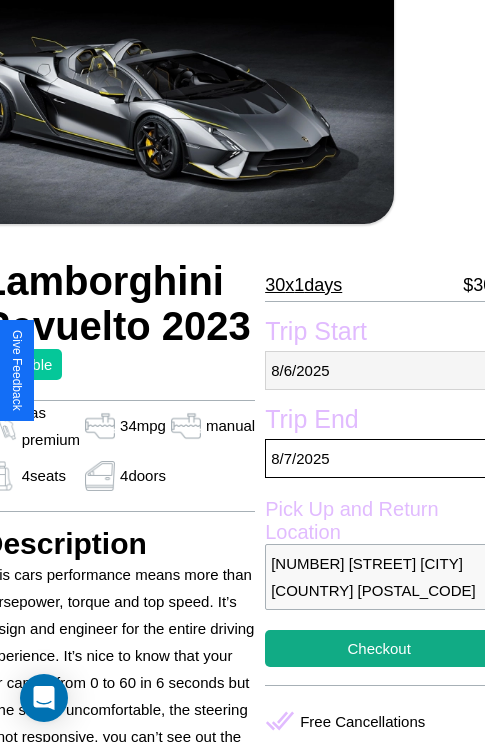 click on "8 / 6 / 2025" at bounding box center [379, 370] 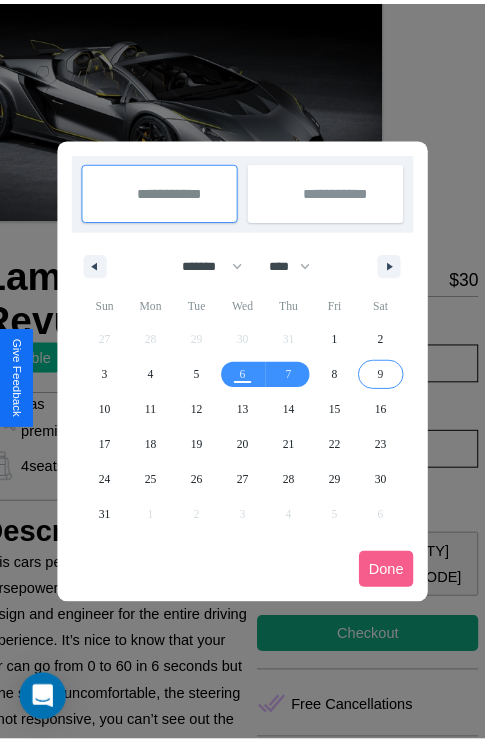 scroll, scrollTop: 0, scrollLeft: 91, axis: horizontal 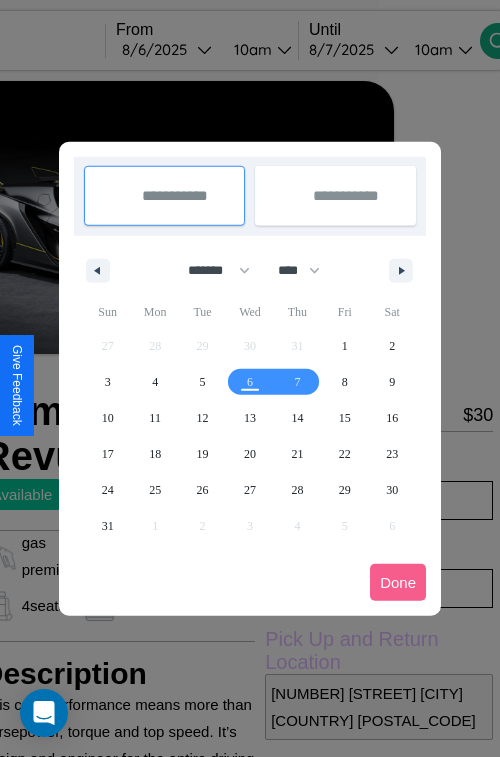 click at bounding box center [250, 378] 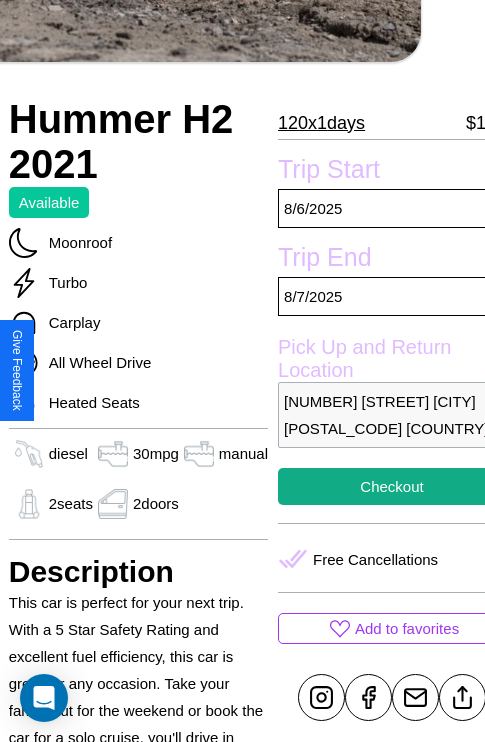 scroll, scrollTop: 426, scrollLeft: 72, axis: both 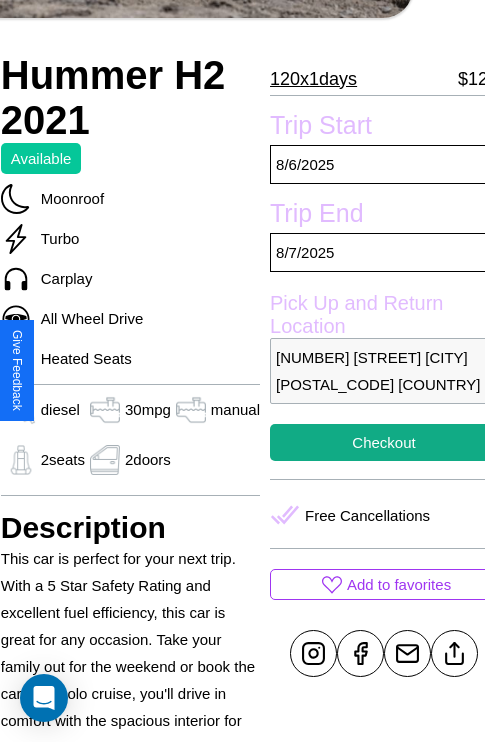 click on "1894 Pine Street  Tokyo  50280 Japan" at bounding box center [384, 371] 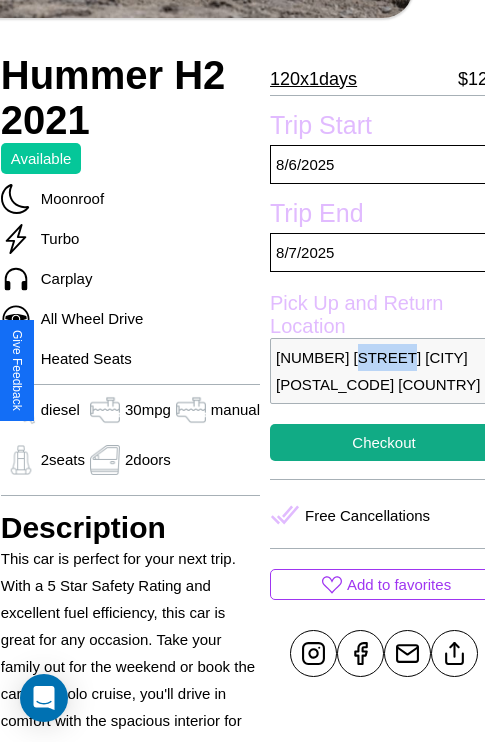 click on "1894 Pine Street  Tokyo  50280 Japan" at bounding box center (384, 371) 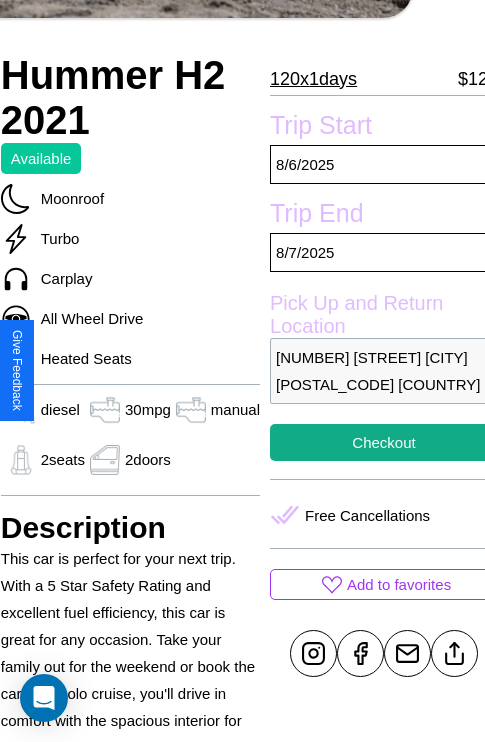 click on "1894 Pine Street  Tokyo  50280 Japan" at bounding box center [384, 371] 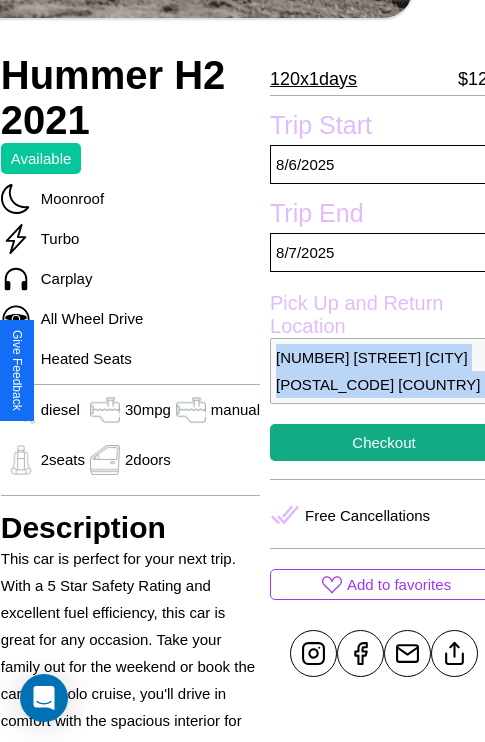 click on "1894 Pine Street  Tokyo  50280 Japan" at bounding box center (384, 371) 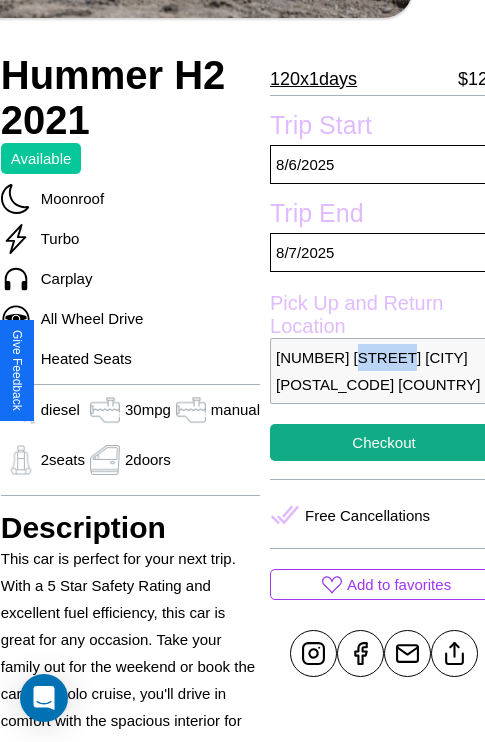 click on "1894 Pine Street  Tokyo  50280 Japan" at bounding box center (384, 371) 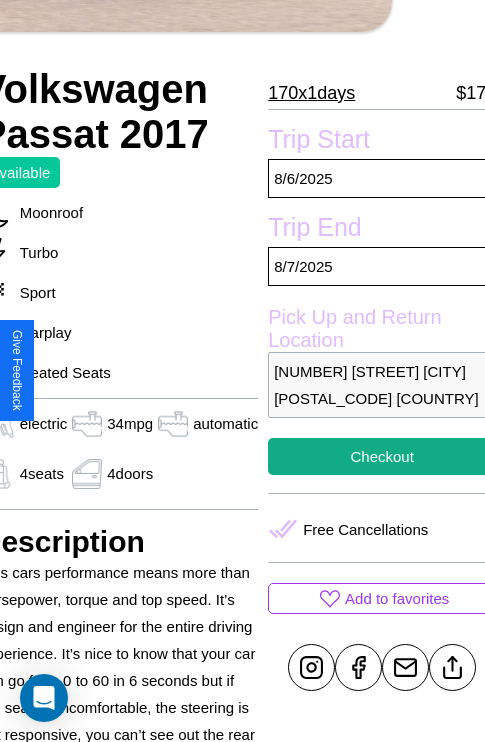 scroll, scrollTop: 426, scrollLeft: 96, axis: both 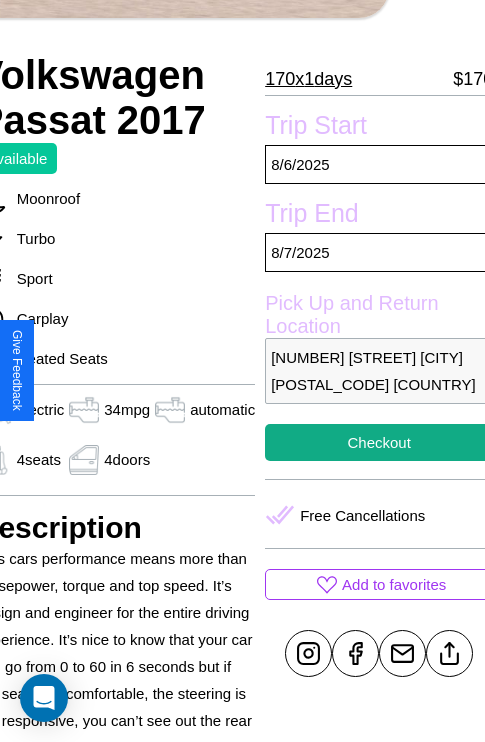 click on "6386 Jefferson Street  Tokyo  92246 Japan" at bounding box center (379, 371) 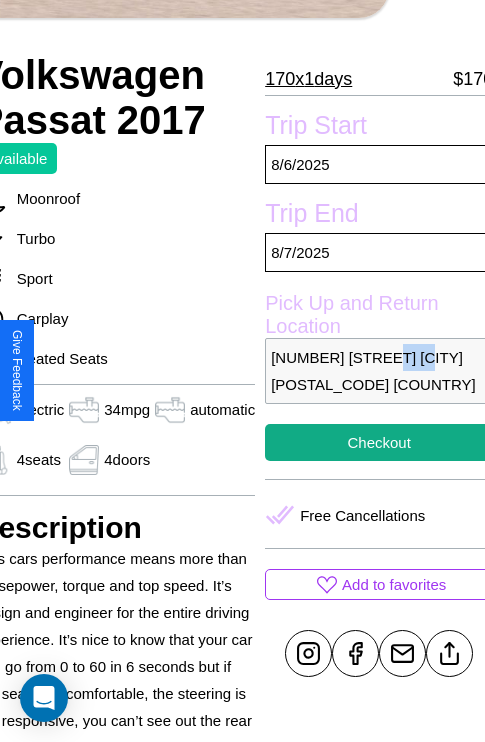 click on "6386 Jefferson Street  Tokyo  92246 Japan" at bounding box center [379, 371] 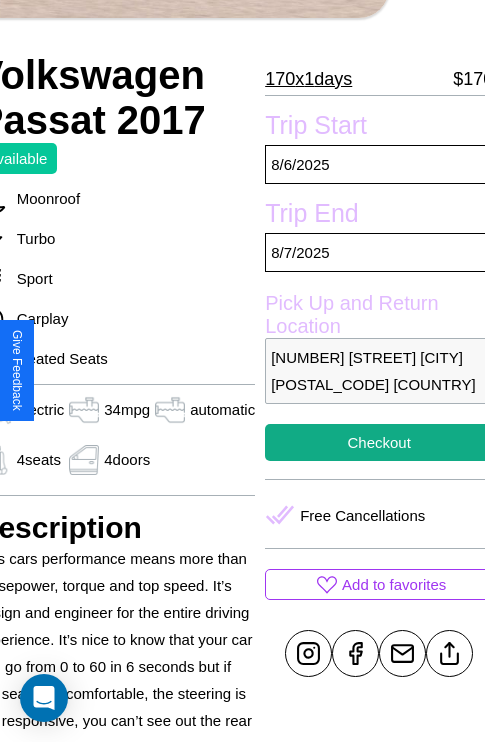click on "6386 Jefferson Street  Tokyo  92246 Japan" at bounding box center (379, 371) 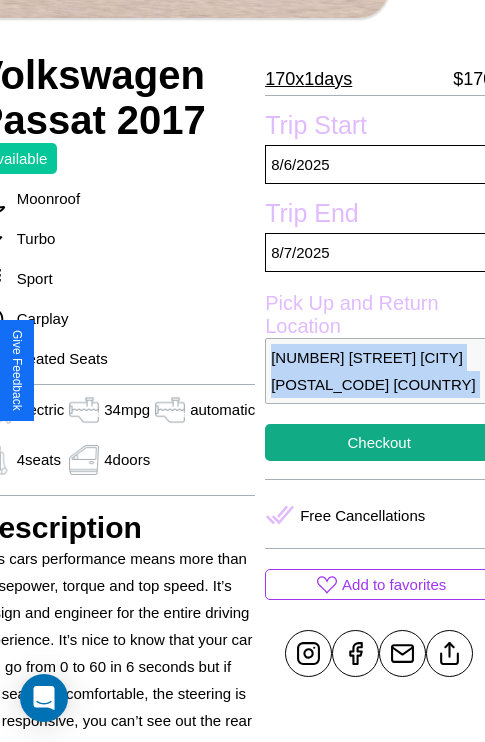click on "6386 Jefferson Street  Tokyo  92246 Japan" at bounding box center [379, 371] 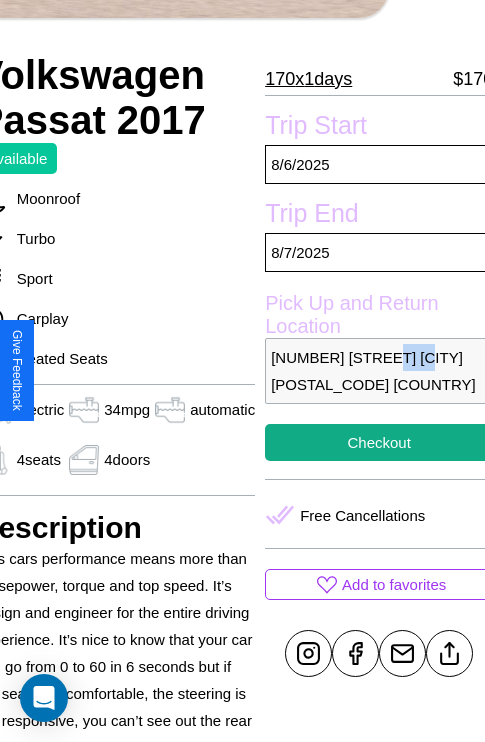 click on "6386 Jefferson Street  Tokyo  92246 Japan" at bounding box center (379, 371) 